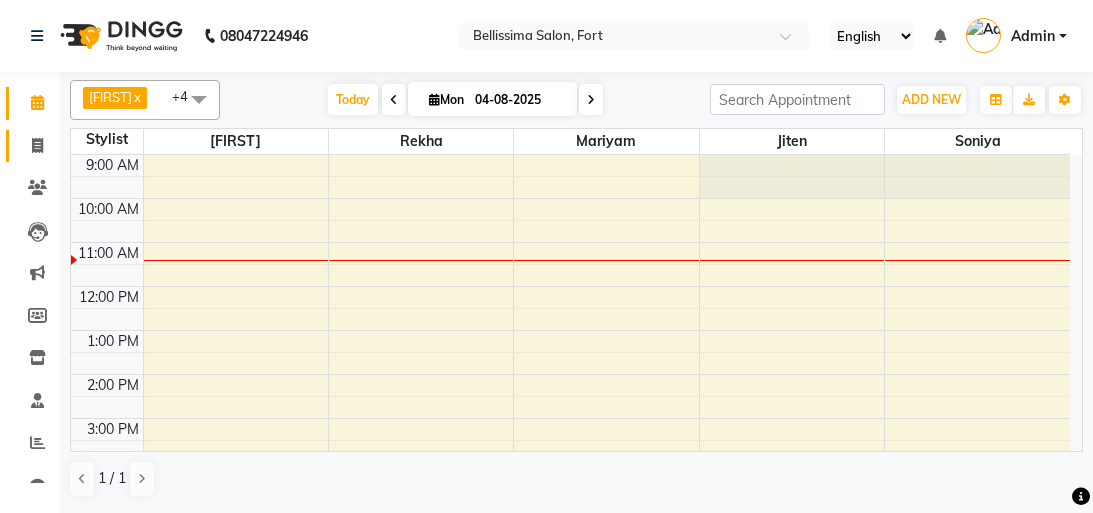 scroll, scrollTop: 0, scrollLeft: 0, axis: both 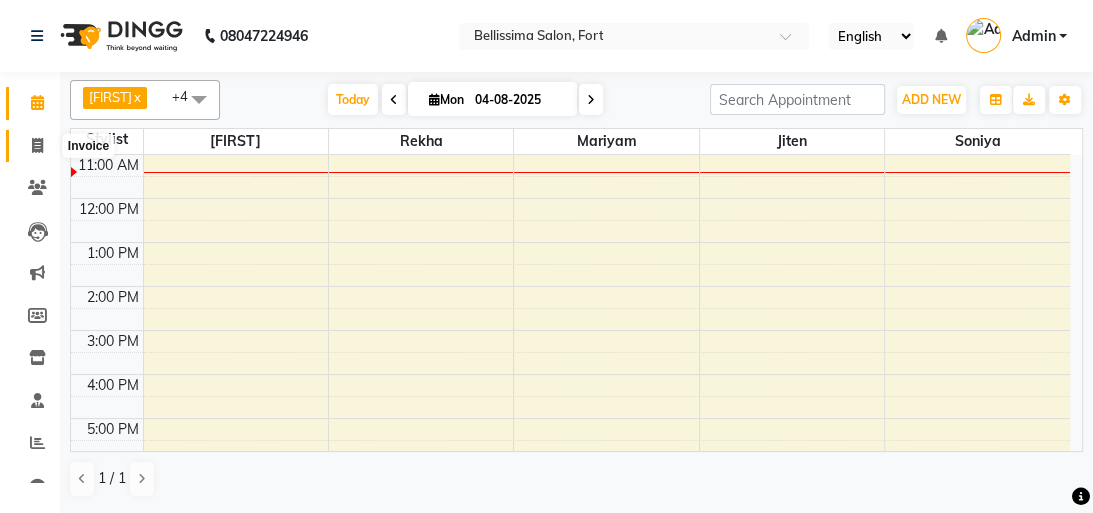 click 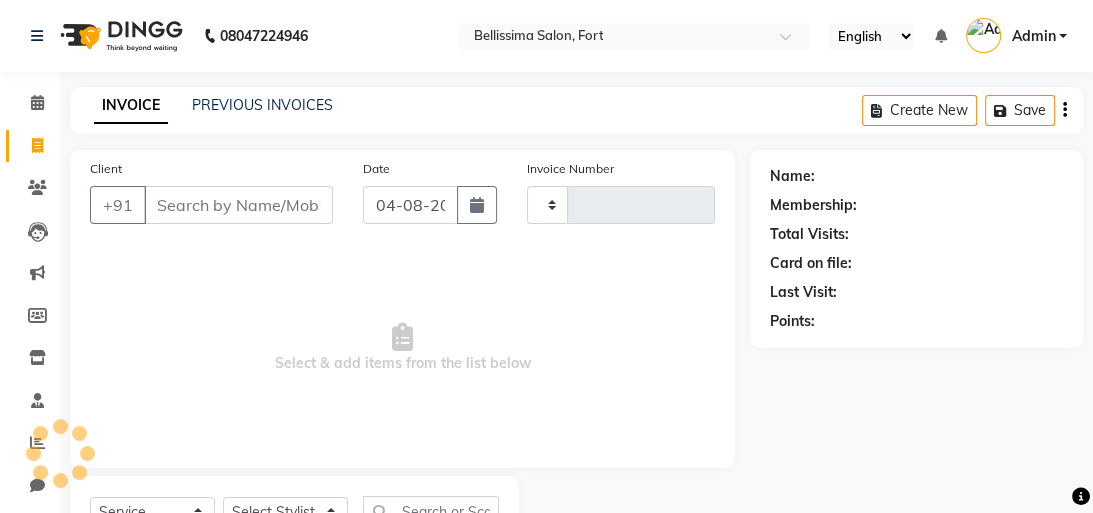 type on "0181" 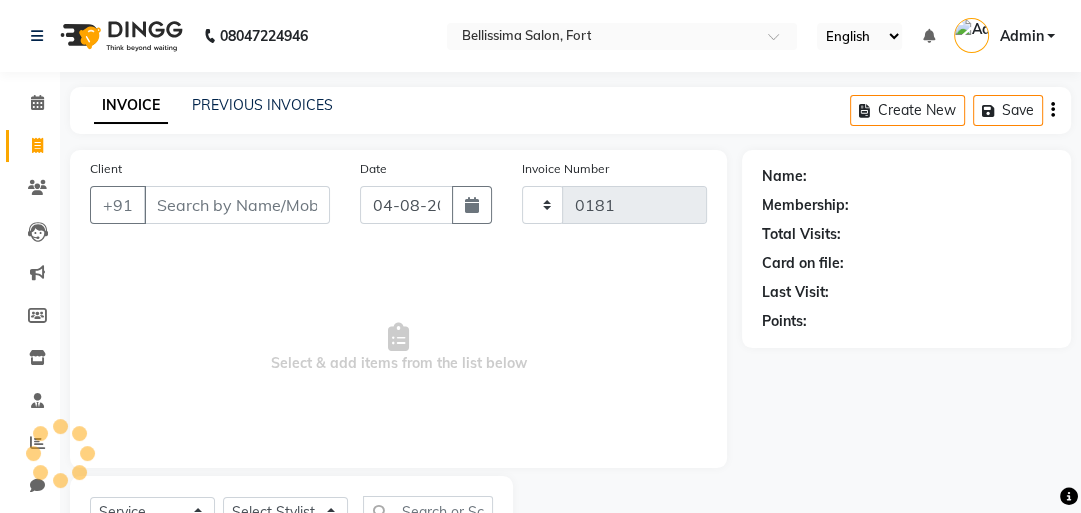 select on "8296" 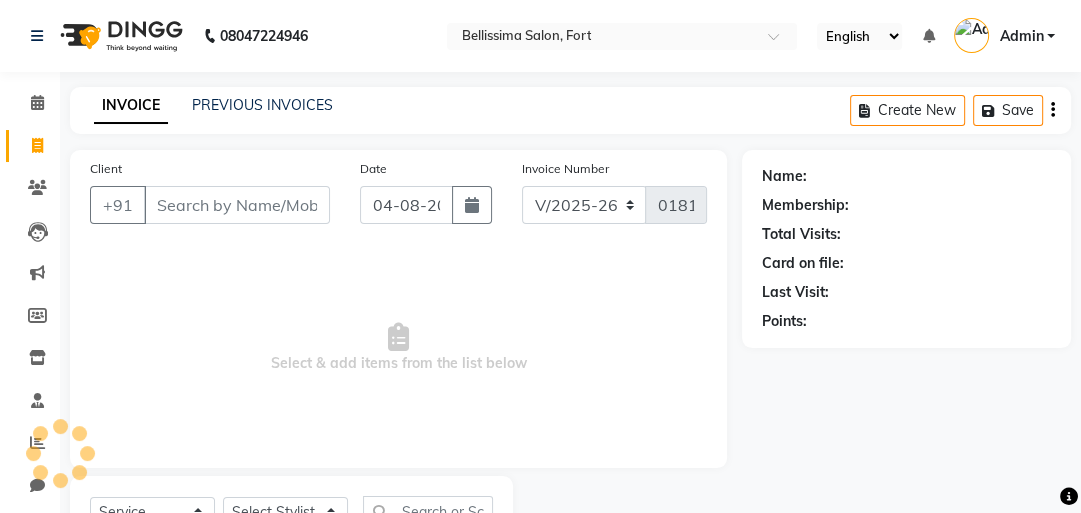click on "Client +91" 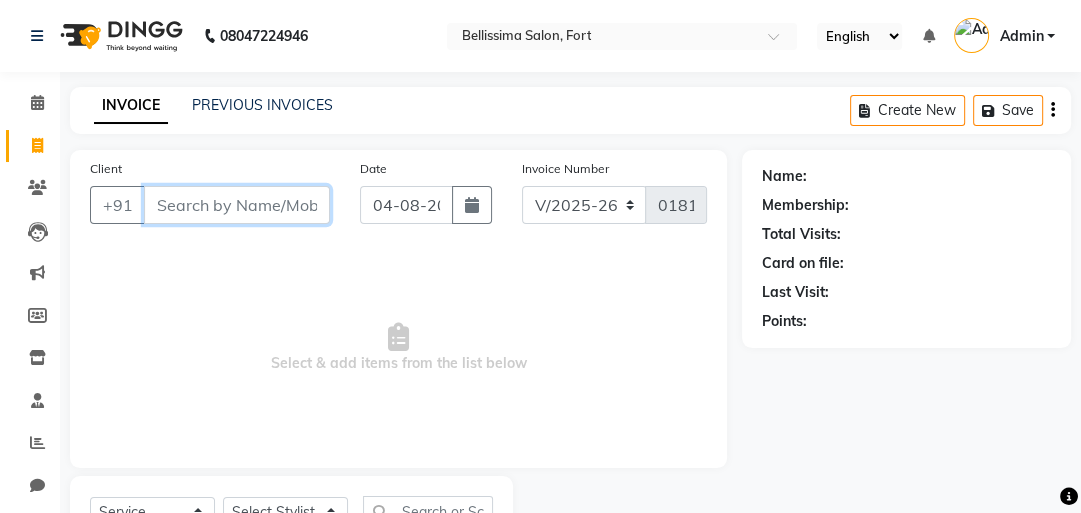 click on "Client" at bounding box center (237, 205) 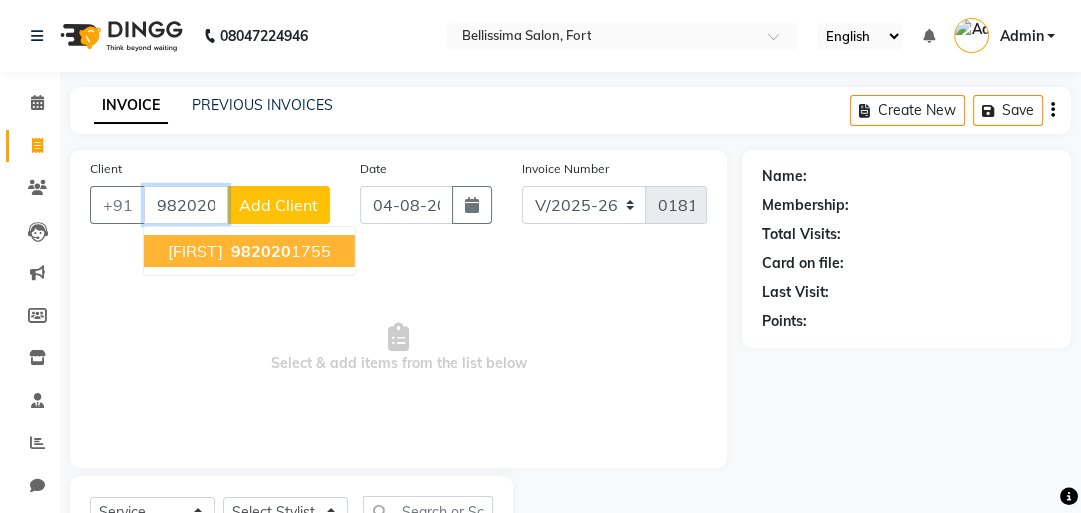 click on "[FIRST]   [PHONE]" at bounding box center [249, 251] 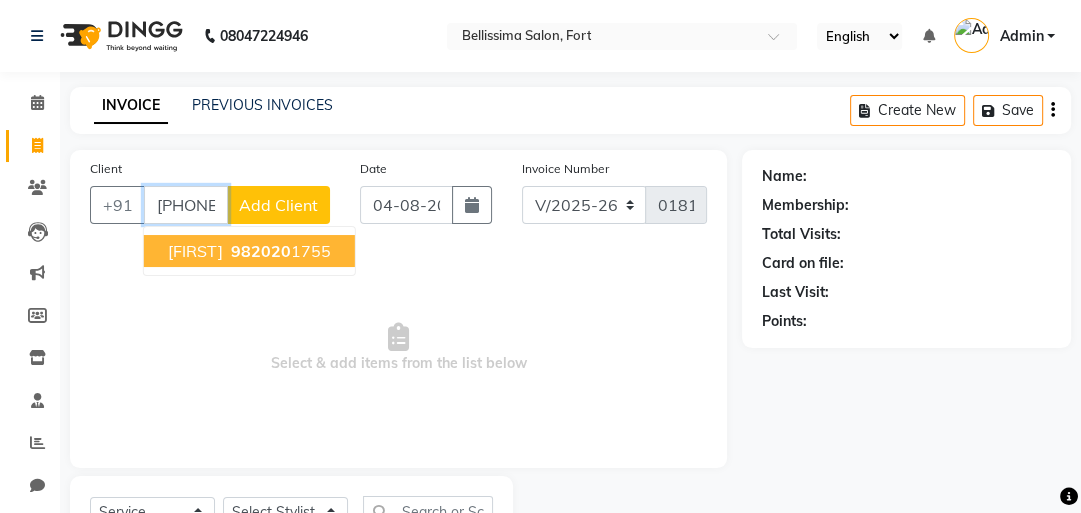type on "[PHONE]" 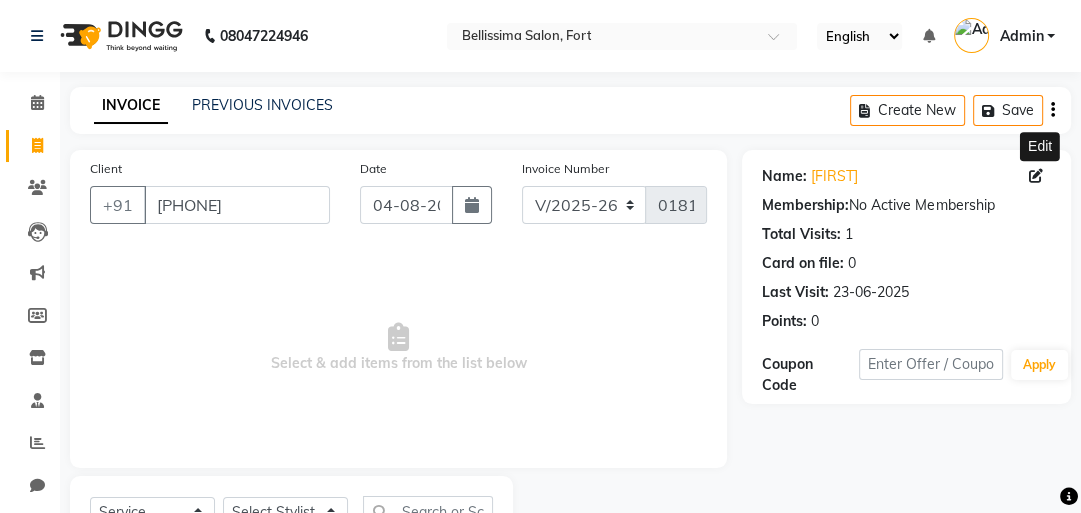 click 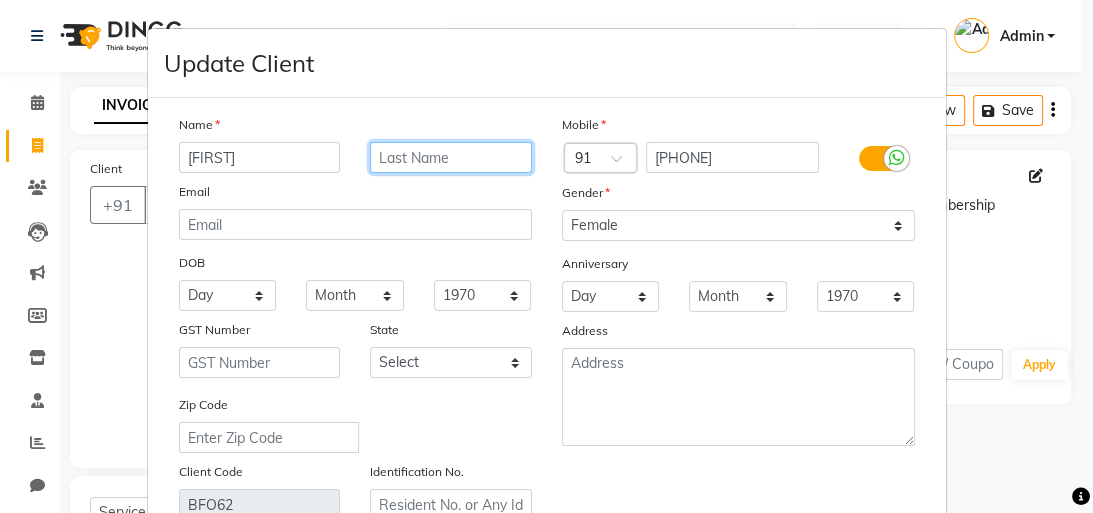 click at bounding box center [451, 157] 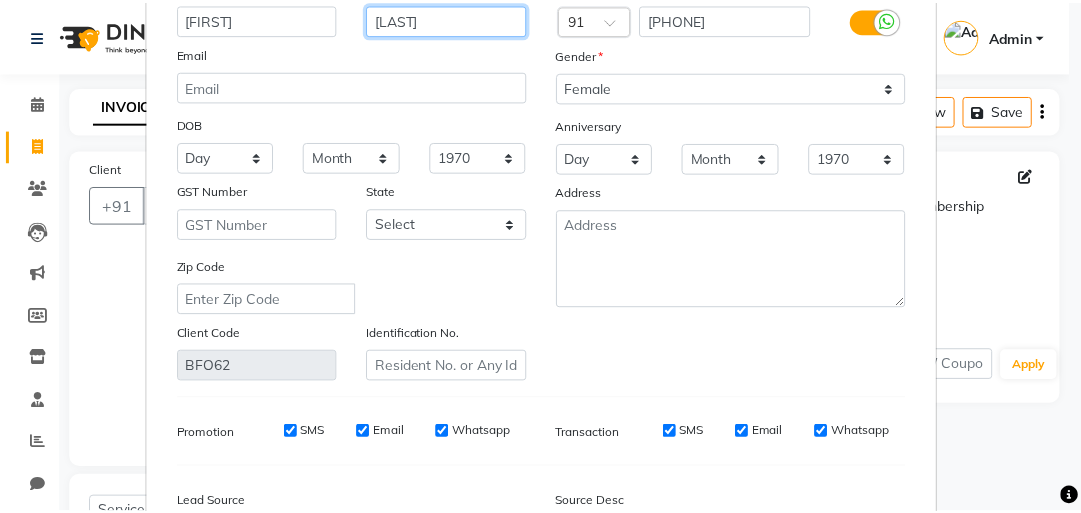 scroll, scrollTop: 320, scrollLeft: 0, axis: vertical 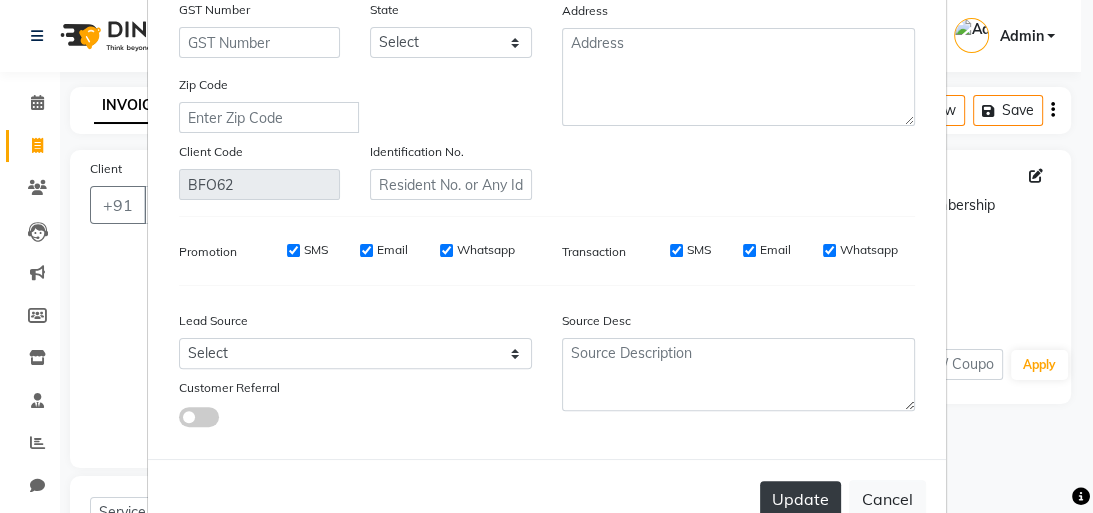 type on "[LAST]" 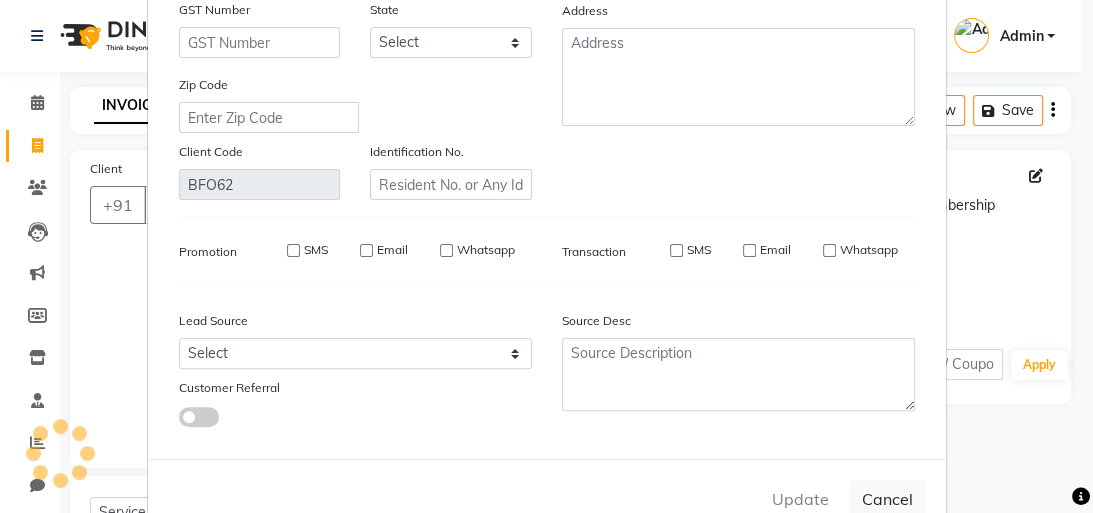 type 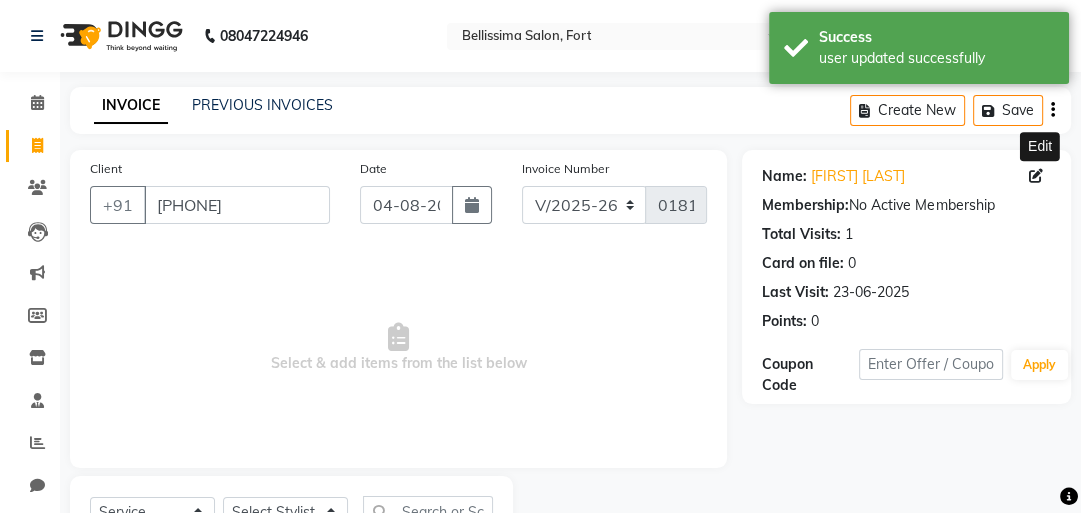 scroll, scrollTop: 88, scrollLeft: 0, axis: vertical 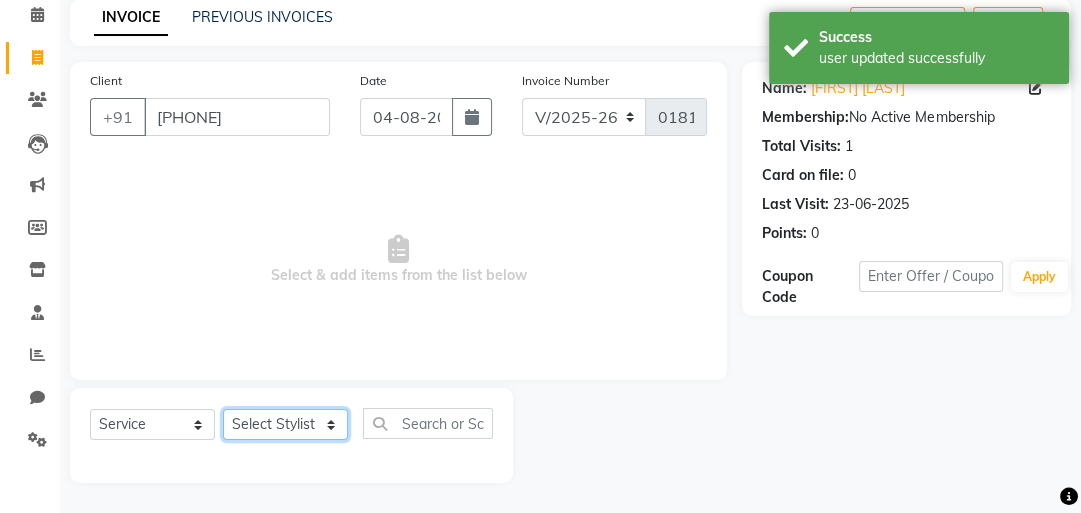 click on "Select Stylist [FIRST] [LAST] [FIRST] [FIRST] [FIRST]" 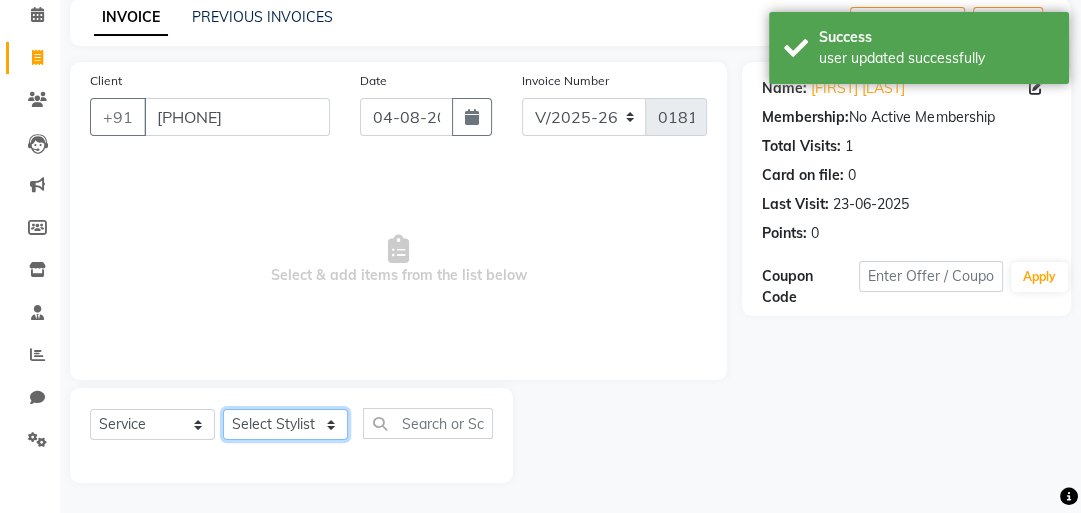 select on "79978" 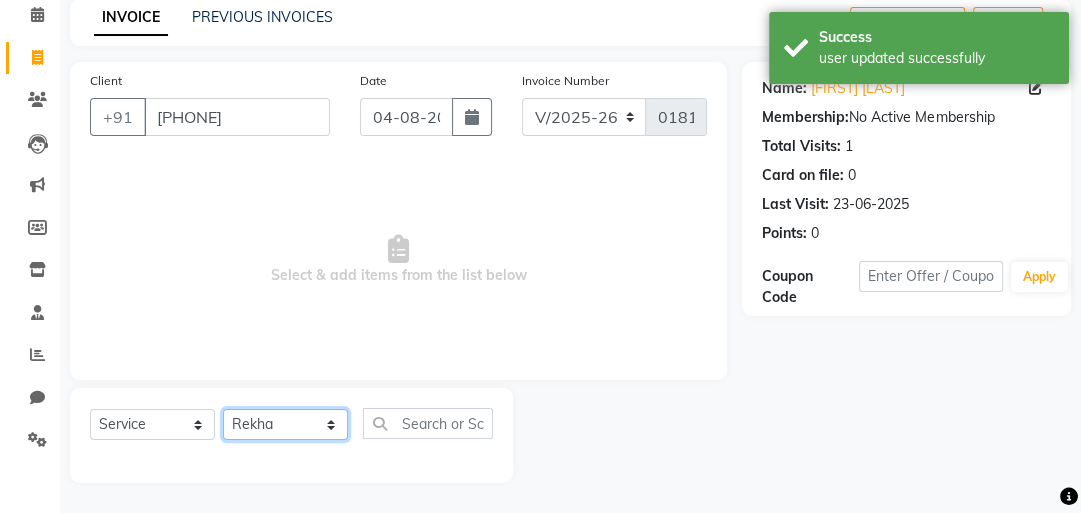 click on "Select Stylist [FIRST] [LAST] [FIRST] [FIRST] [FIRST]" 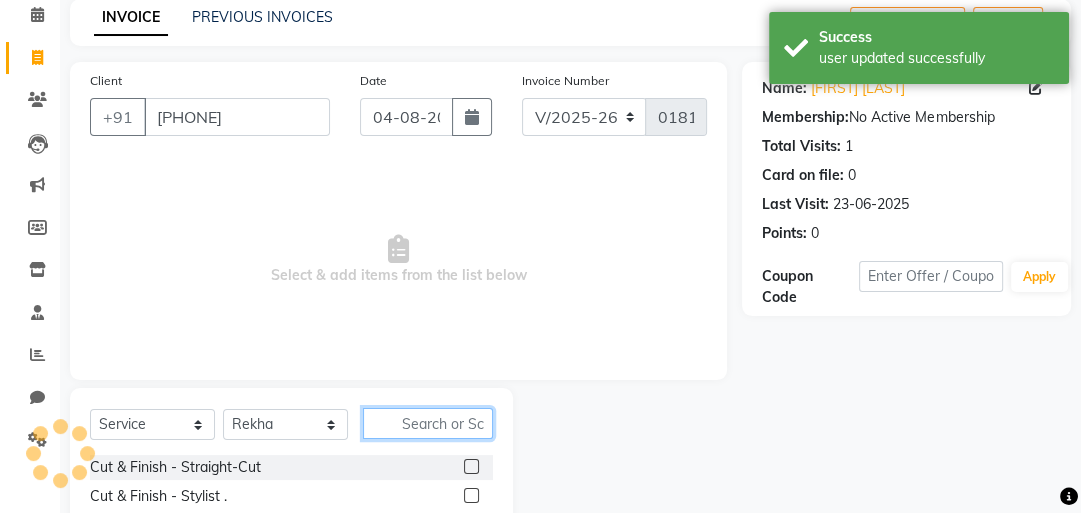 click 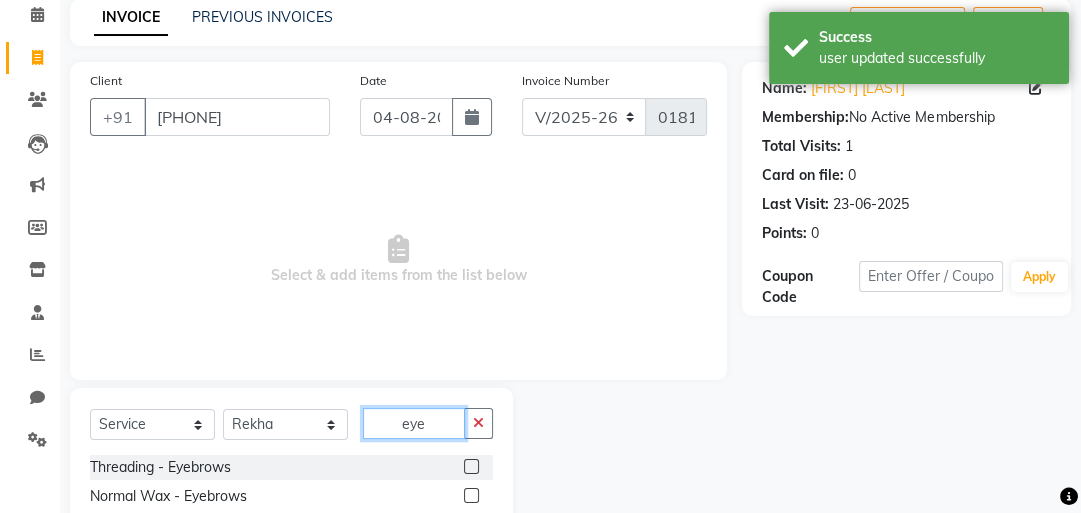 type on "eye" 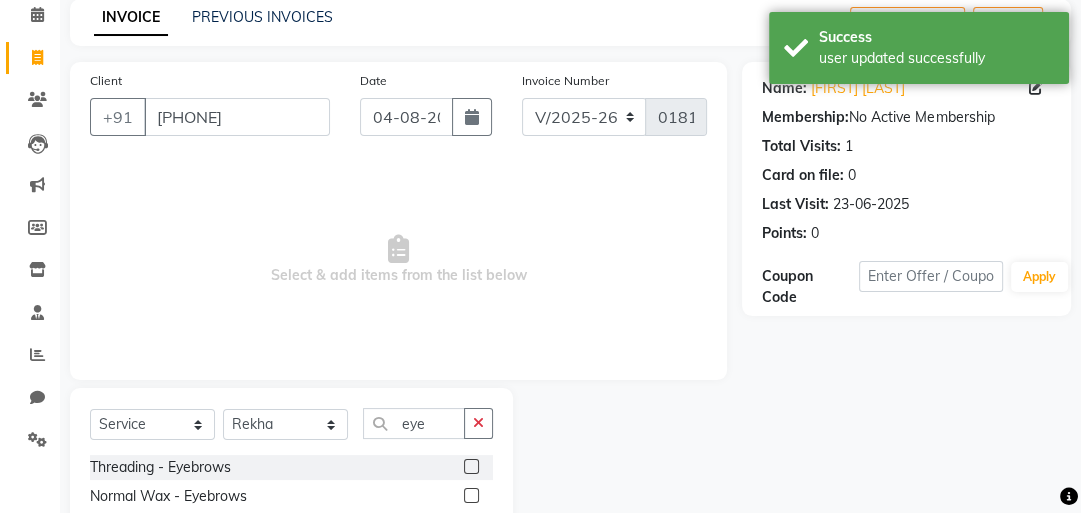 click 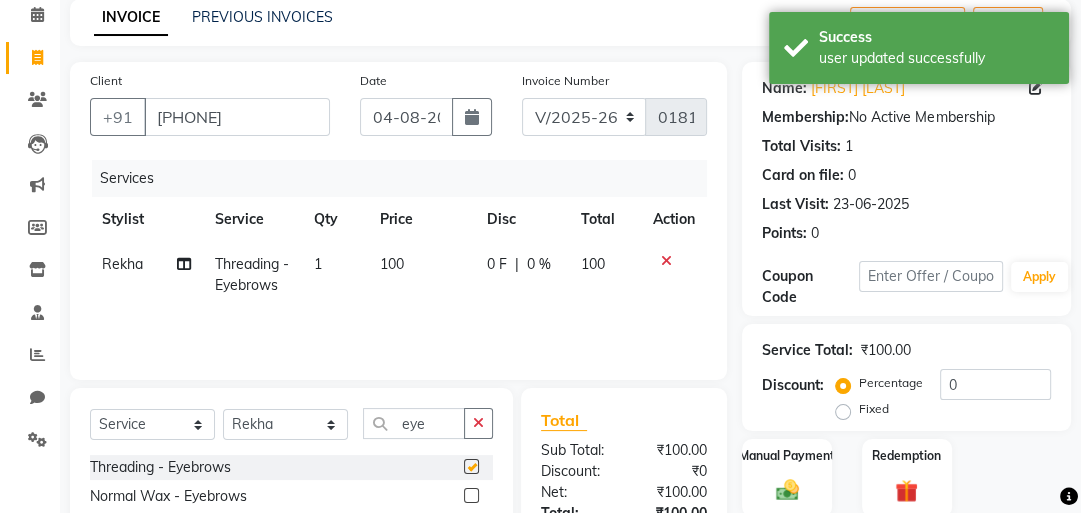 checkbox on "false" 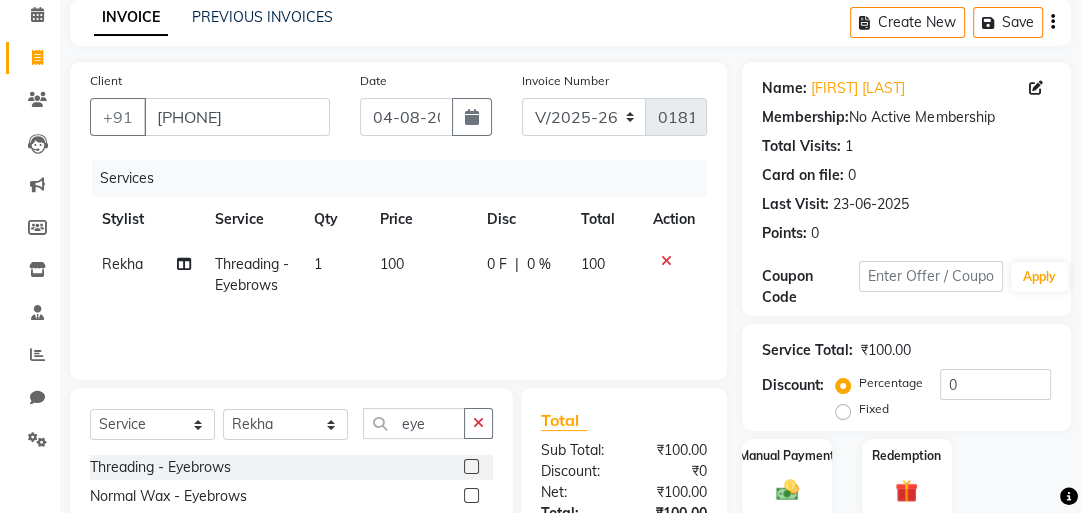 scroll, scrollTop: 245, scrollLeft: 0, axis: vertical 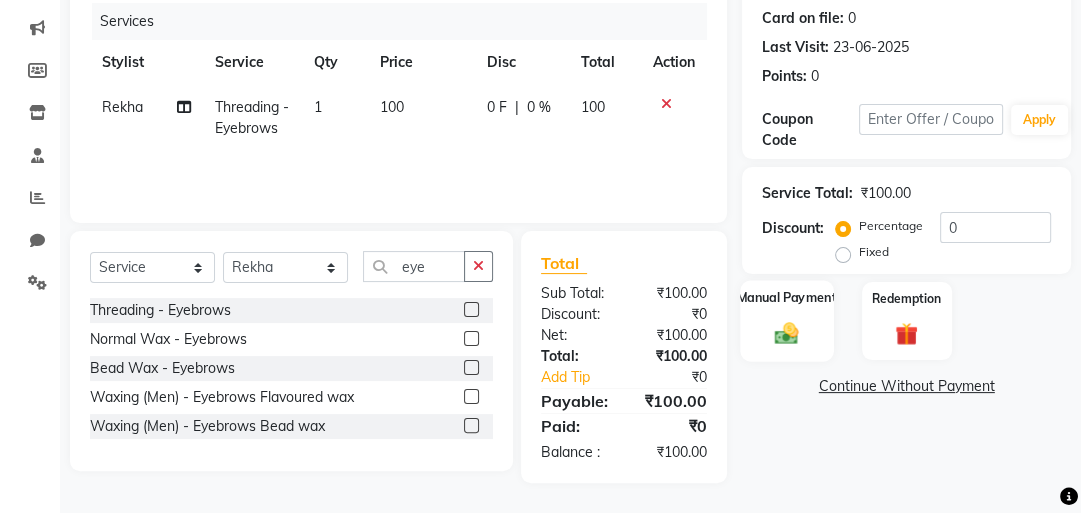 click 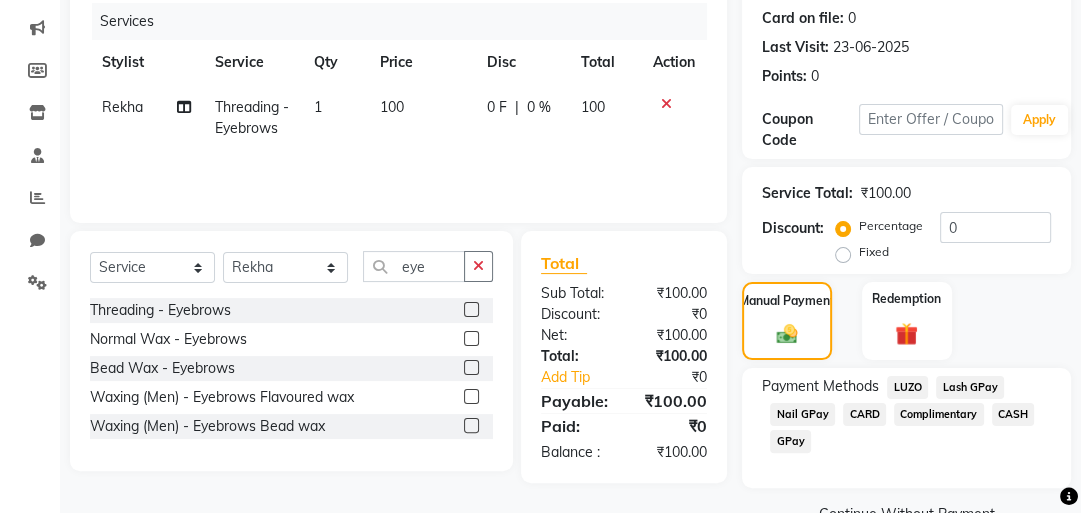 click on "GPay" 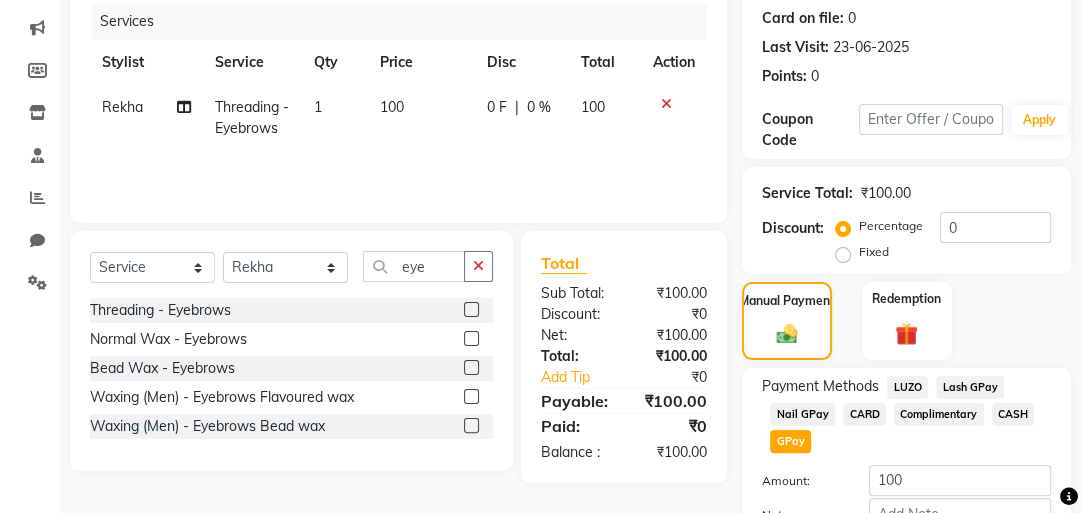 scroll, scrollTop: 376, scrollLeft: 0, axis: vertical 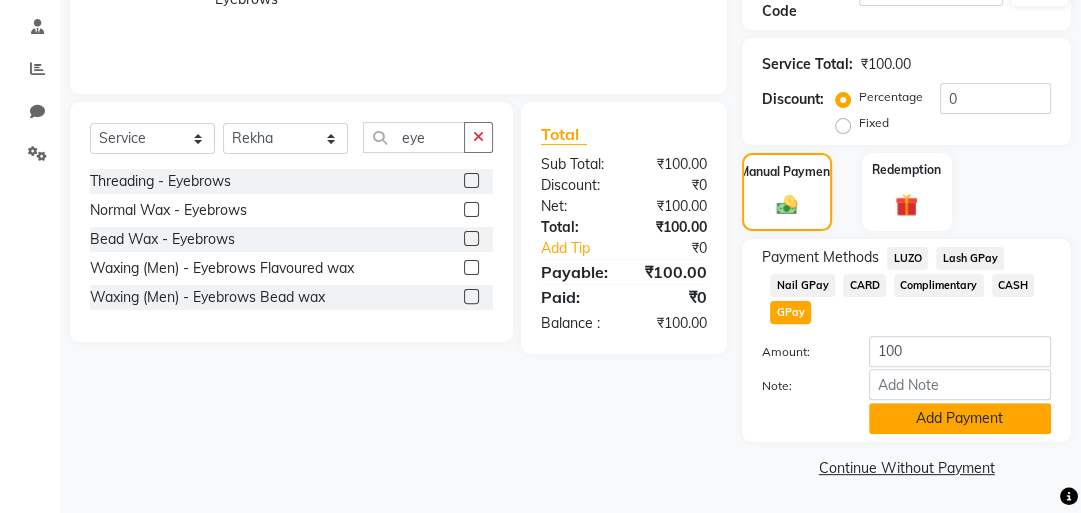 click on "Add Payment" 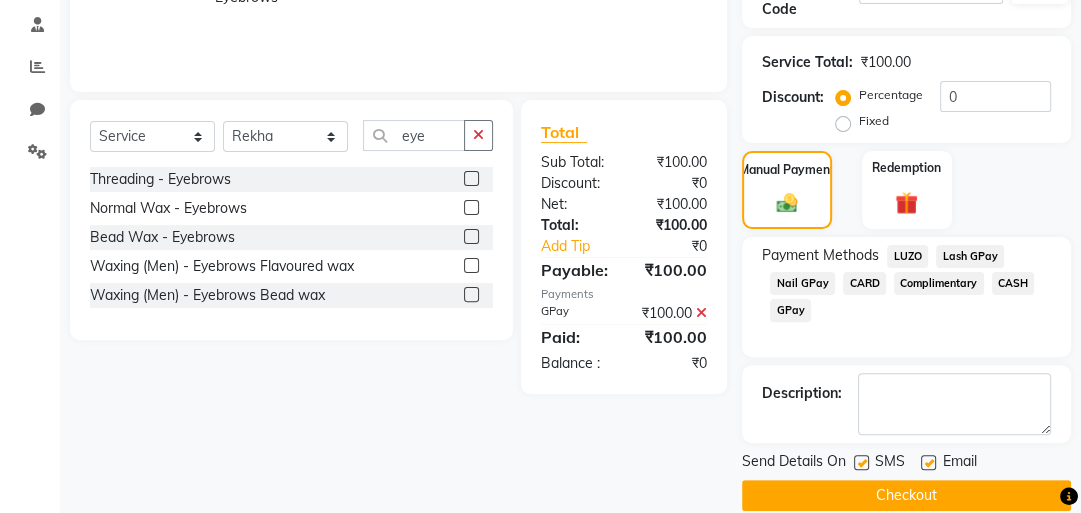 click on "Checkout" 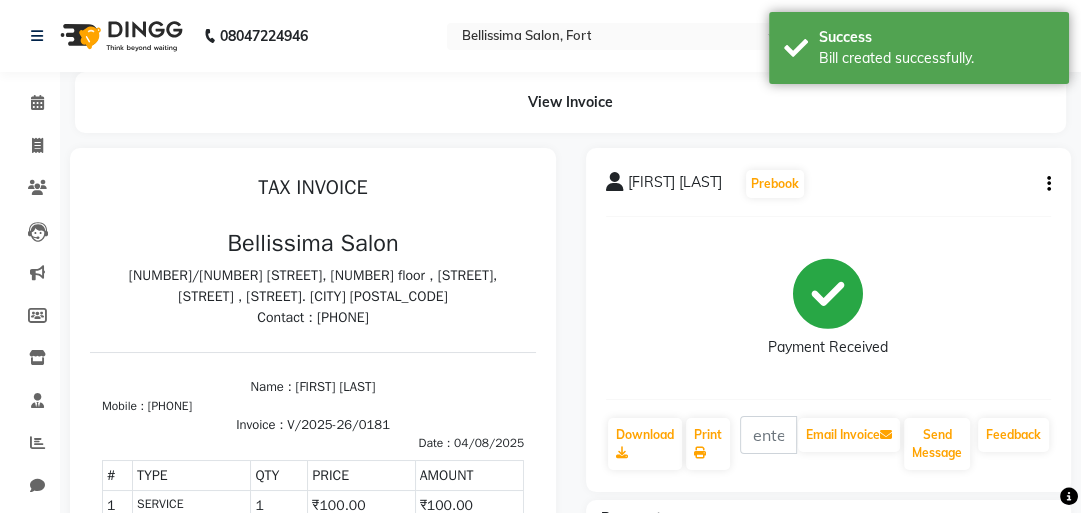 scroll, scrollTop: 0, scrollLeft: 0, axis: both 